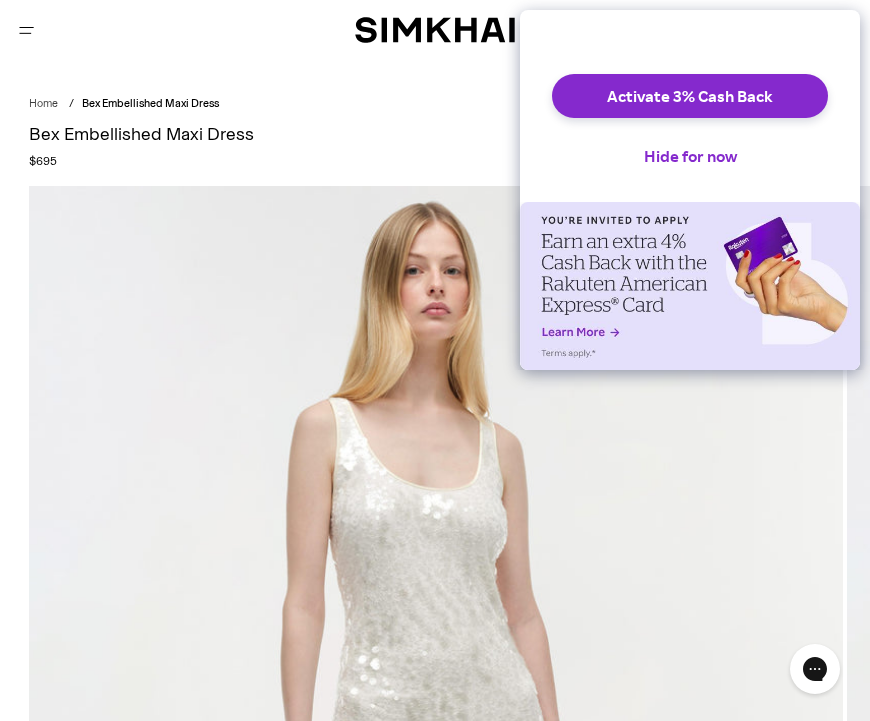 scroll, scrollTop: 0, scrollLeft: 0, axis: both 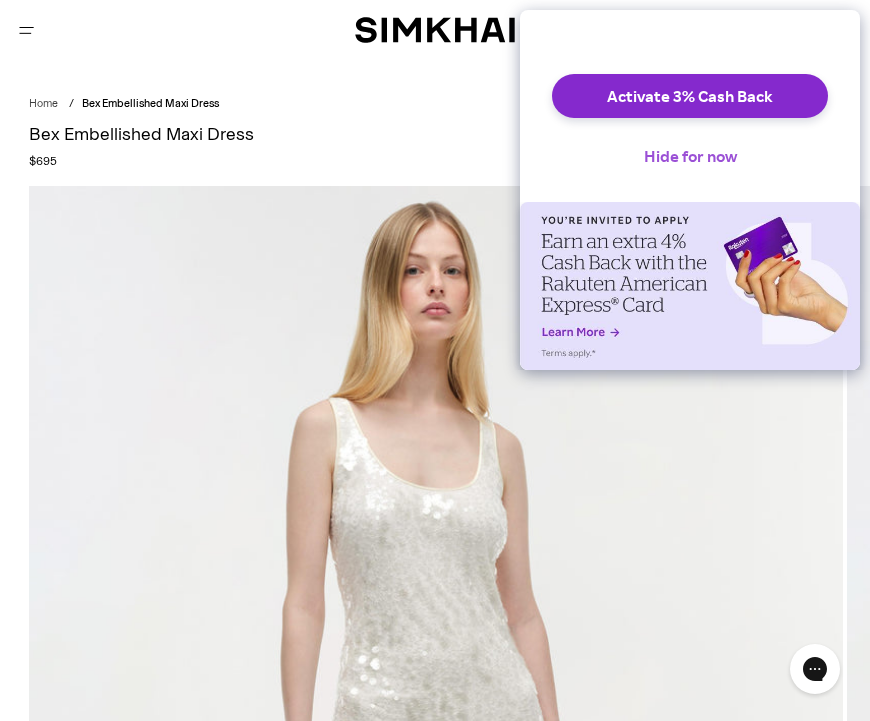 click on "Hide for now" at bounding box center (690, 156) 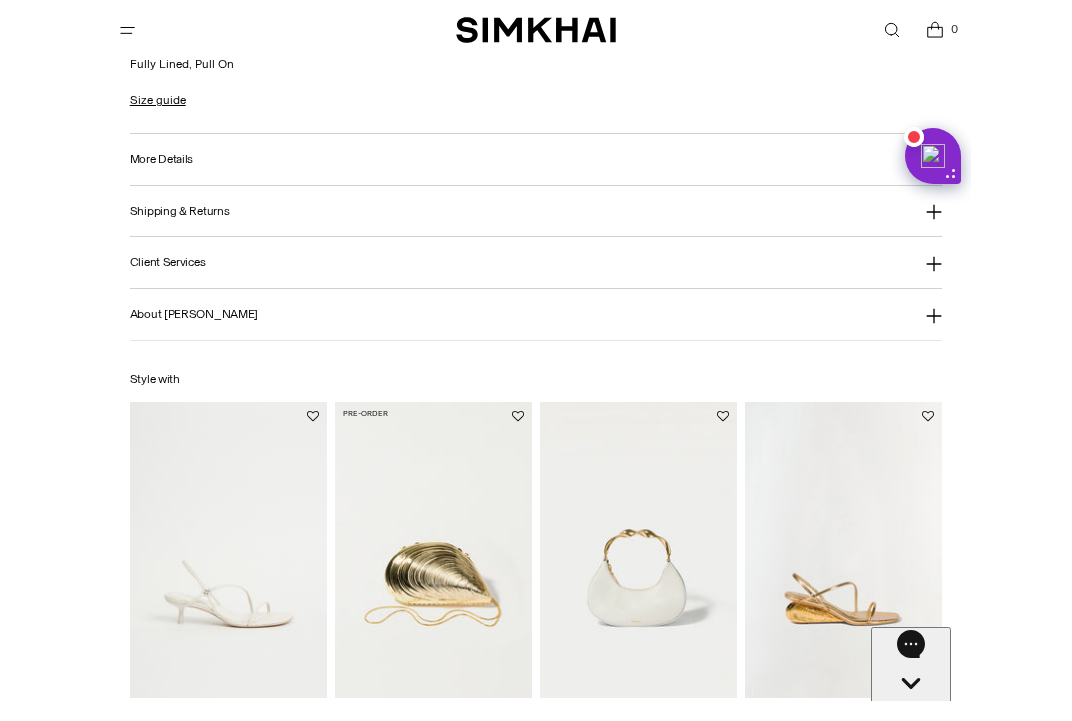 scroll, scrollTop: 2032, scrollLeft: 0, axis: vertical 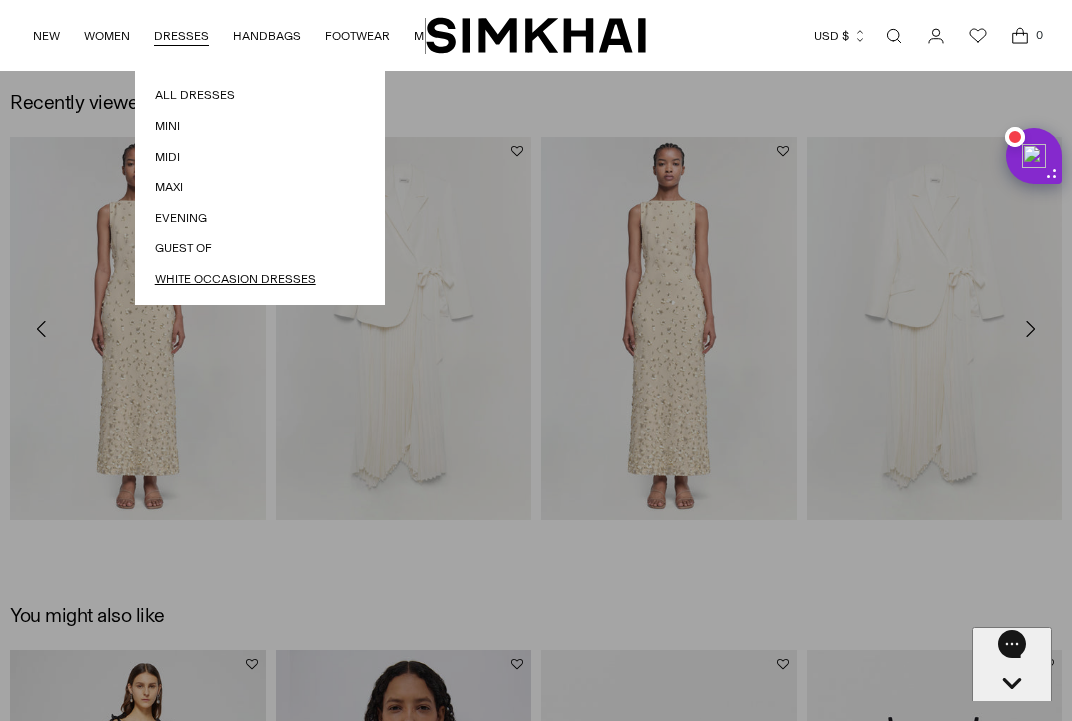 click on "White Occasion Dresses" at bounding box center (260, 279) 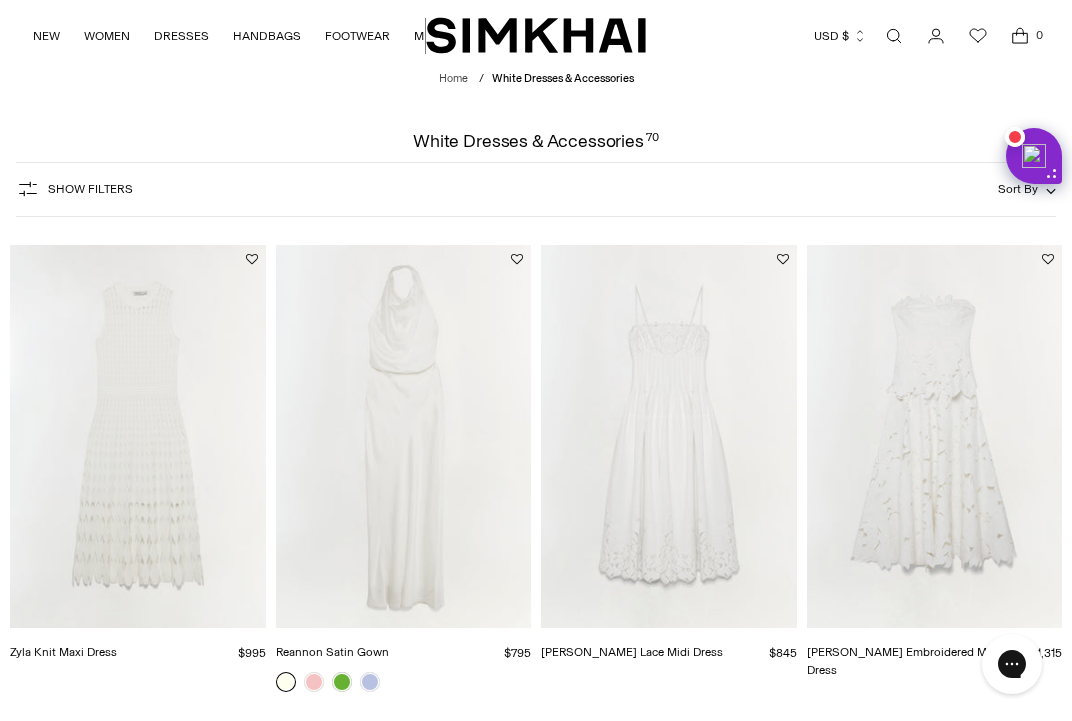 scroll, scrollTop: 376, scrollLeft: 0, axis: vertical 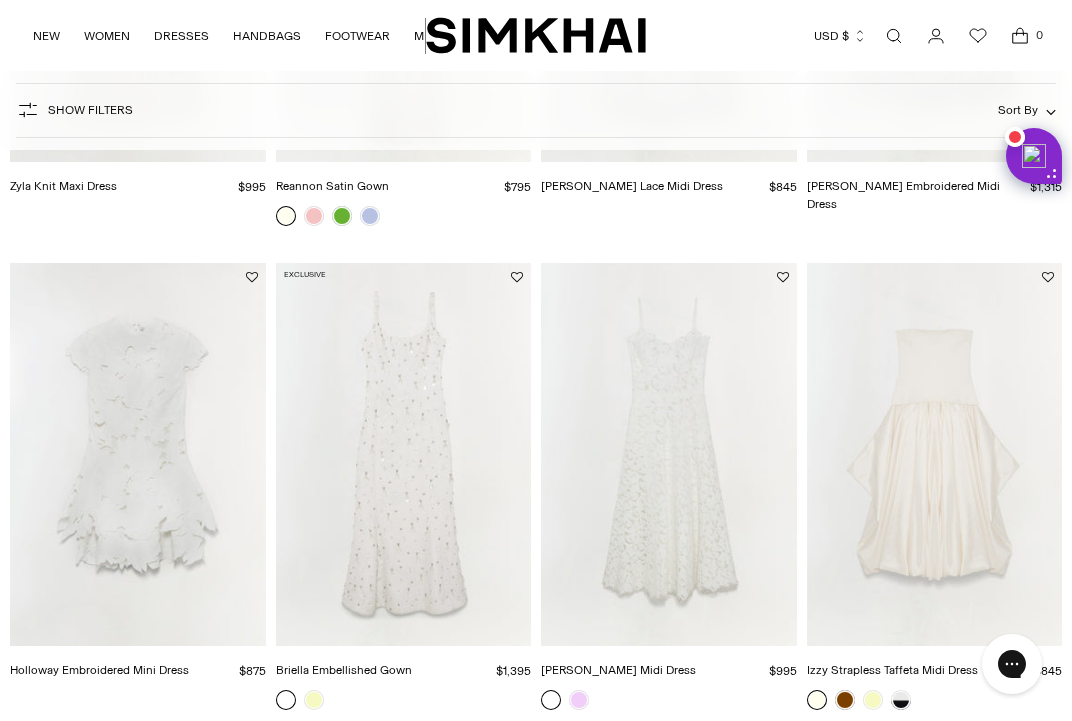 click at bounding box center [0, 0] 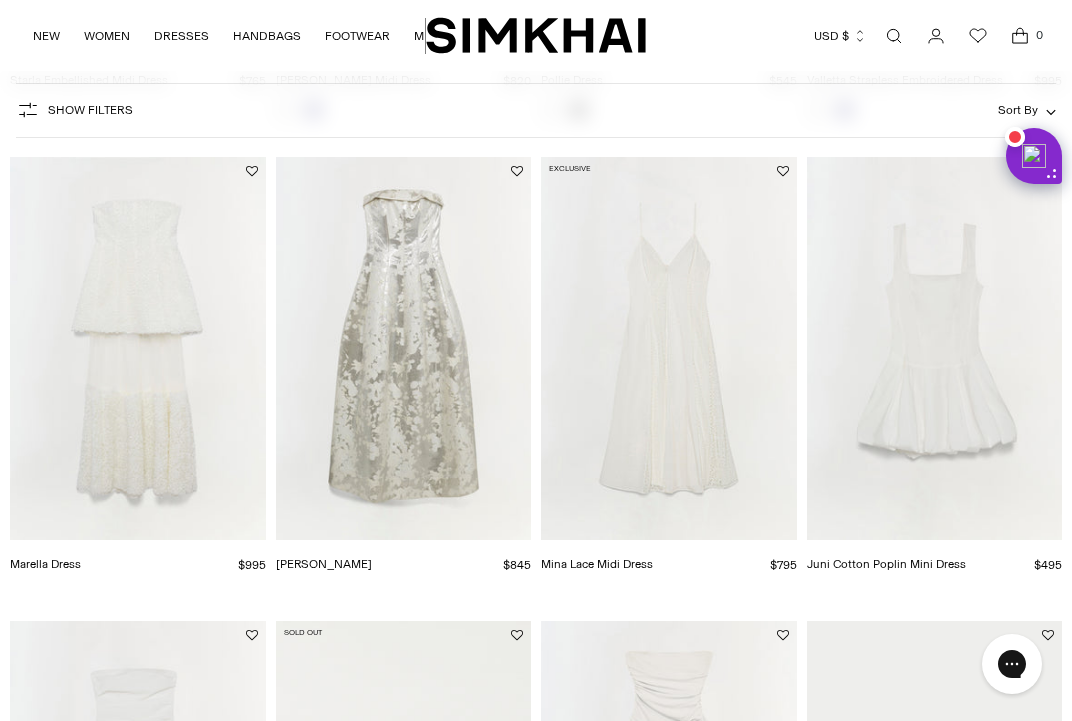 scroll, scrollTop: 1540, scrollLeft: 0, axis: vertical 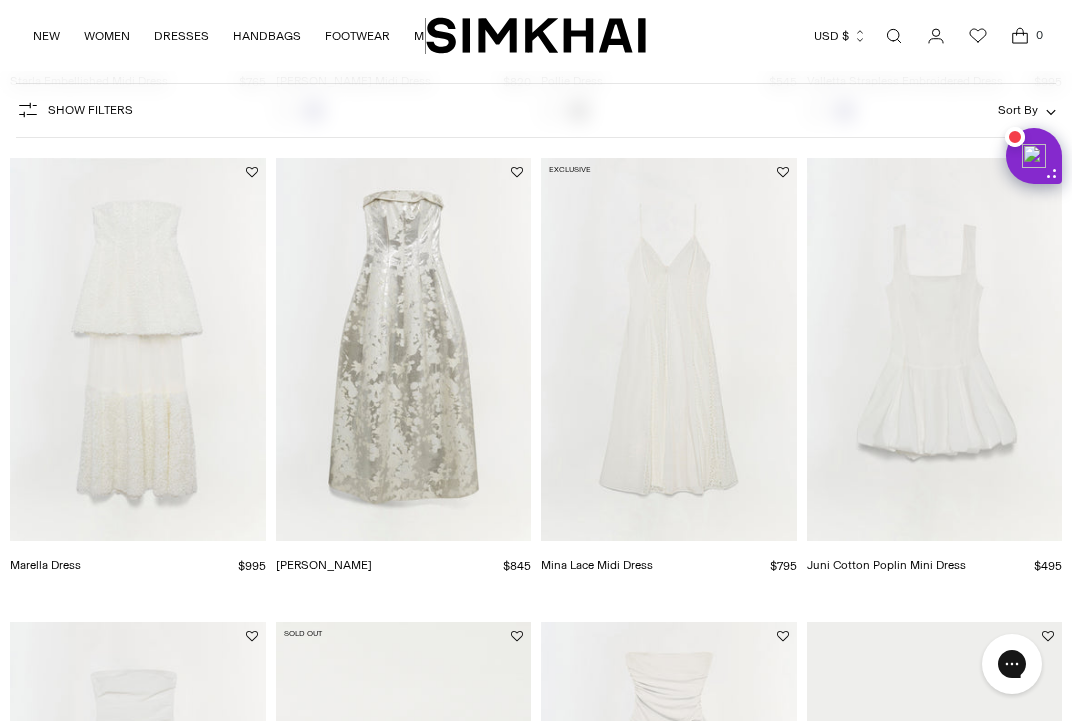 click at bounding box center [0, 0] 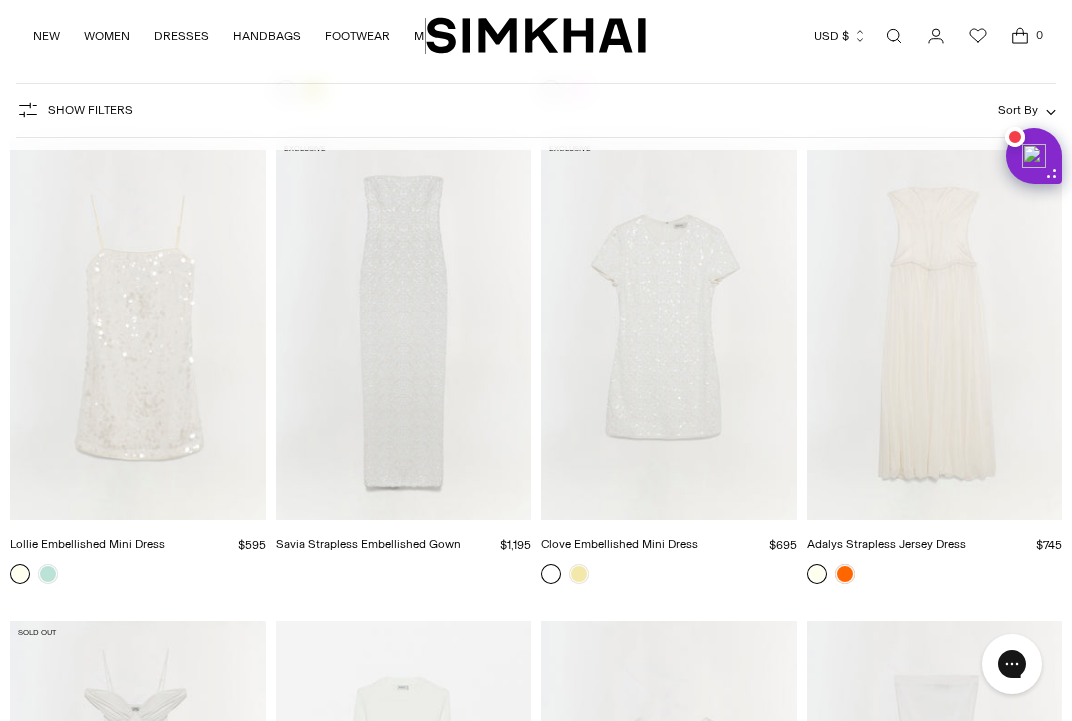 scroll, scrollTop: 3477, scrollLeft: 0, axis: vertical 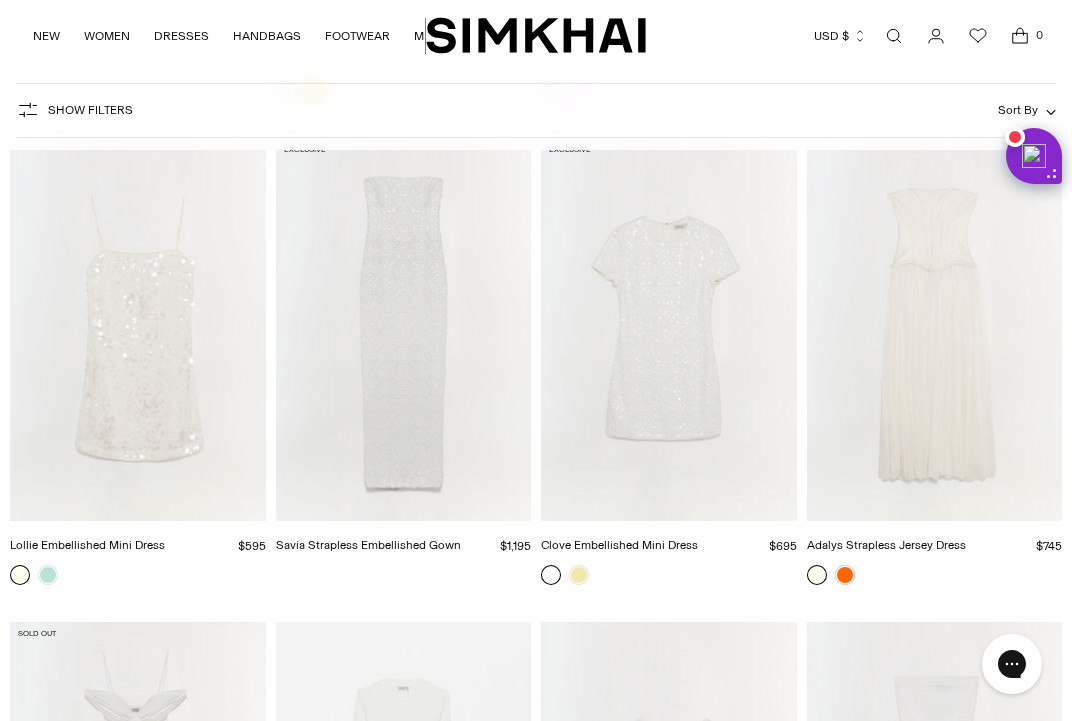 click at bounding box center (0, 0) 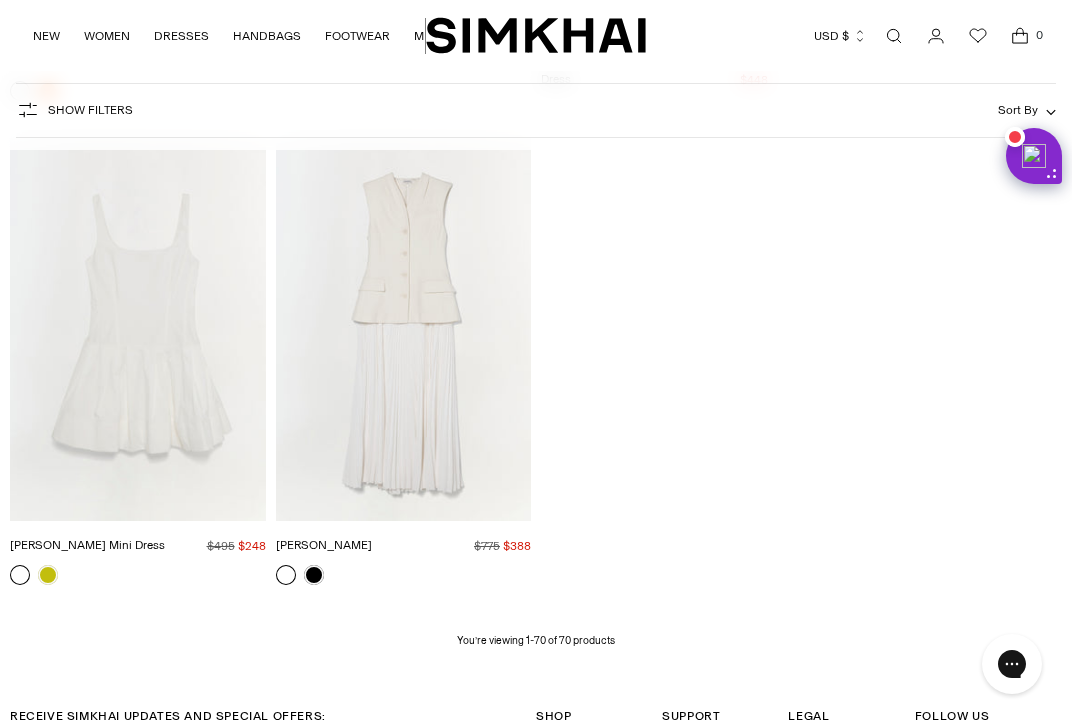scroll, scrollTop: 8348, scrollLeft: 0, axis: vertical 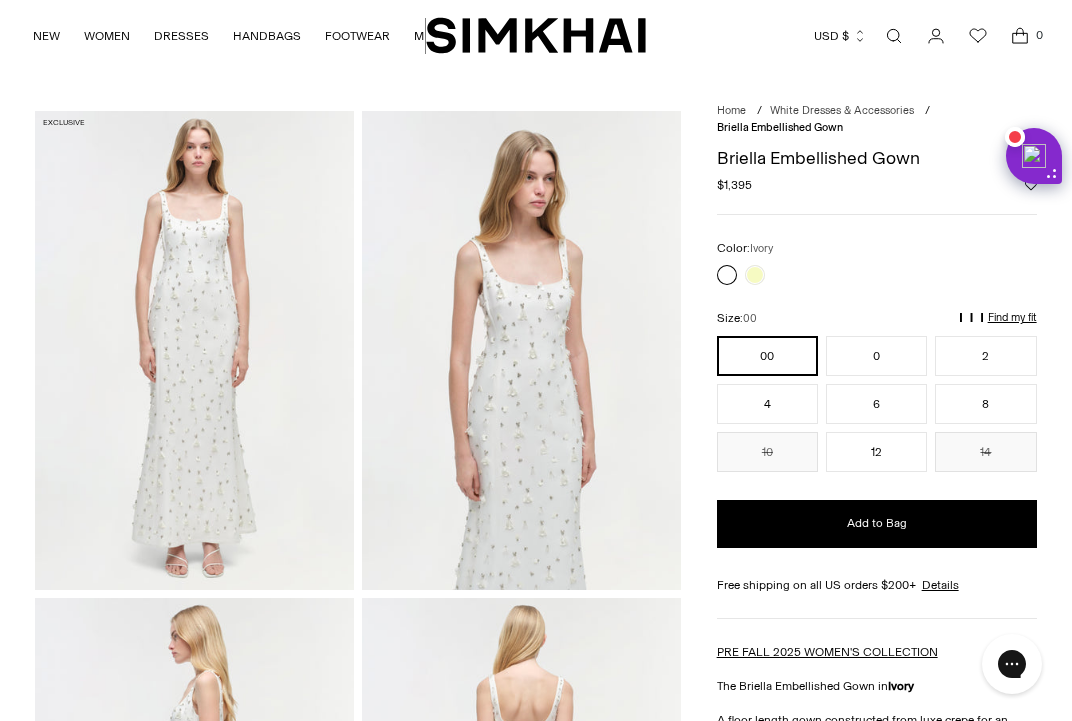 click at bounding box center [521, 350] 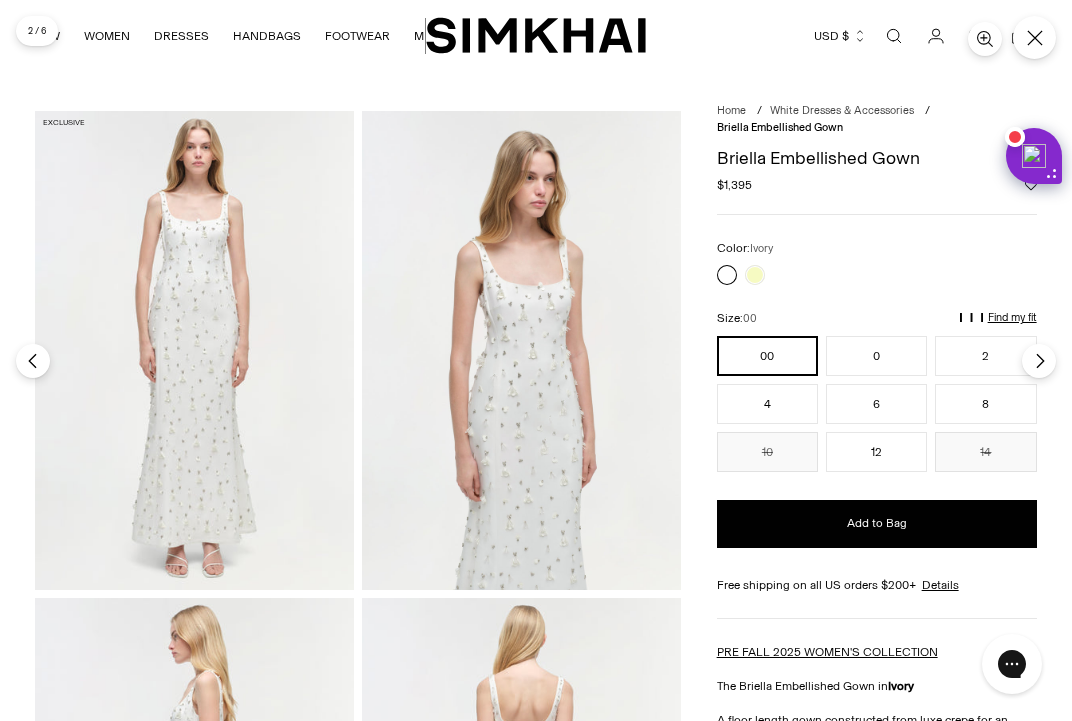 scroll, scrollTop: 0, scrollLeft: 0, axis: both 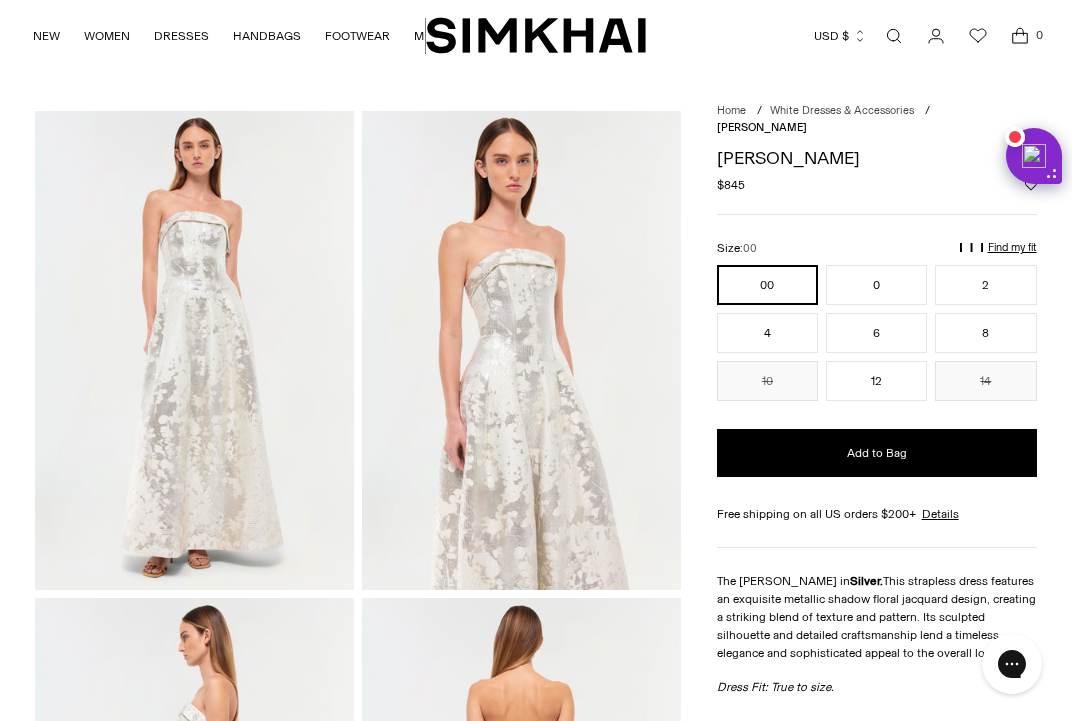 click at bounding box center [521, 350] 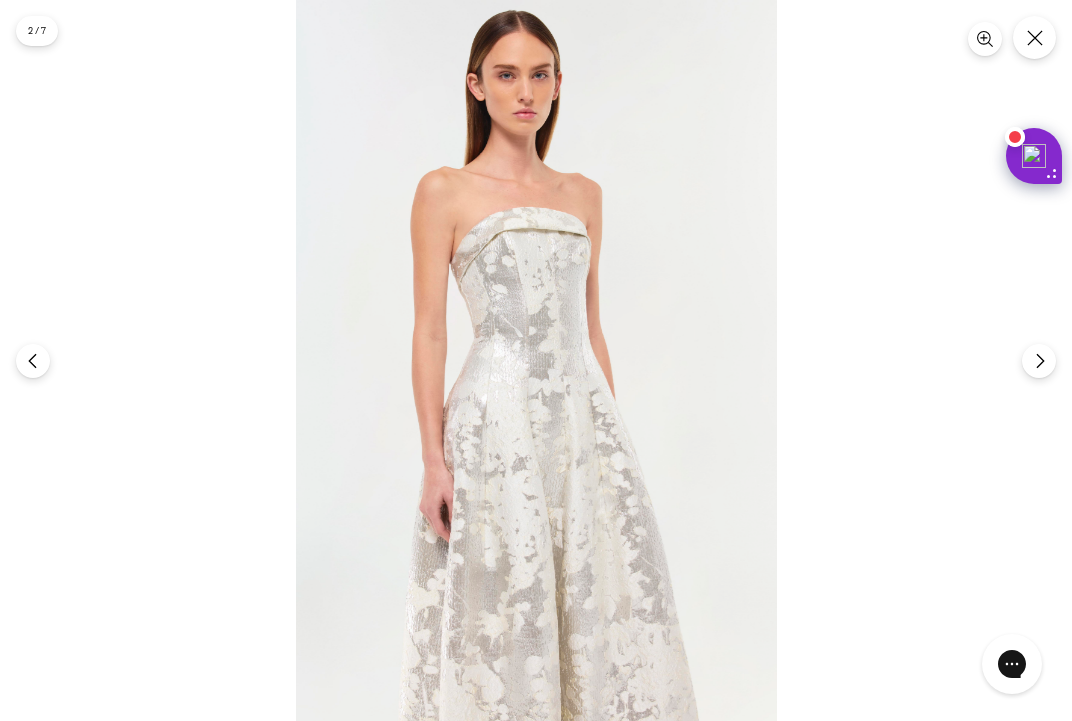 click at bounding box center (536, 360) 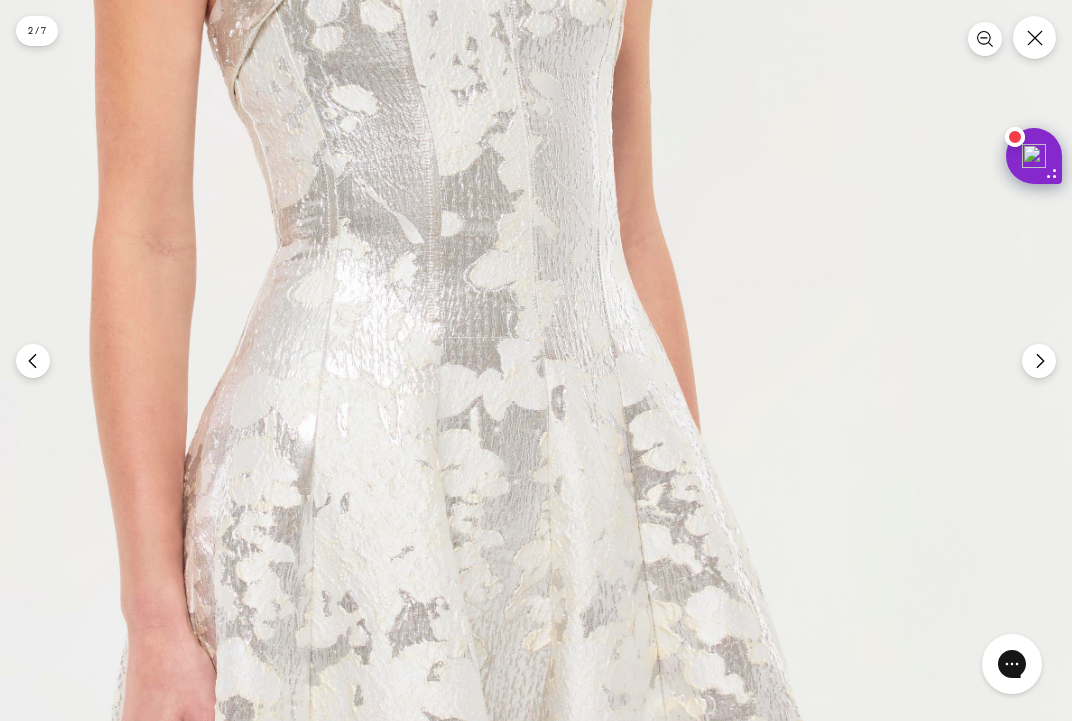 click at bounding box center [464, 313] 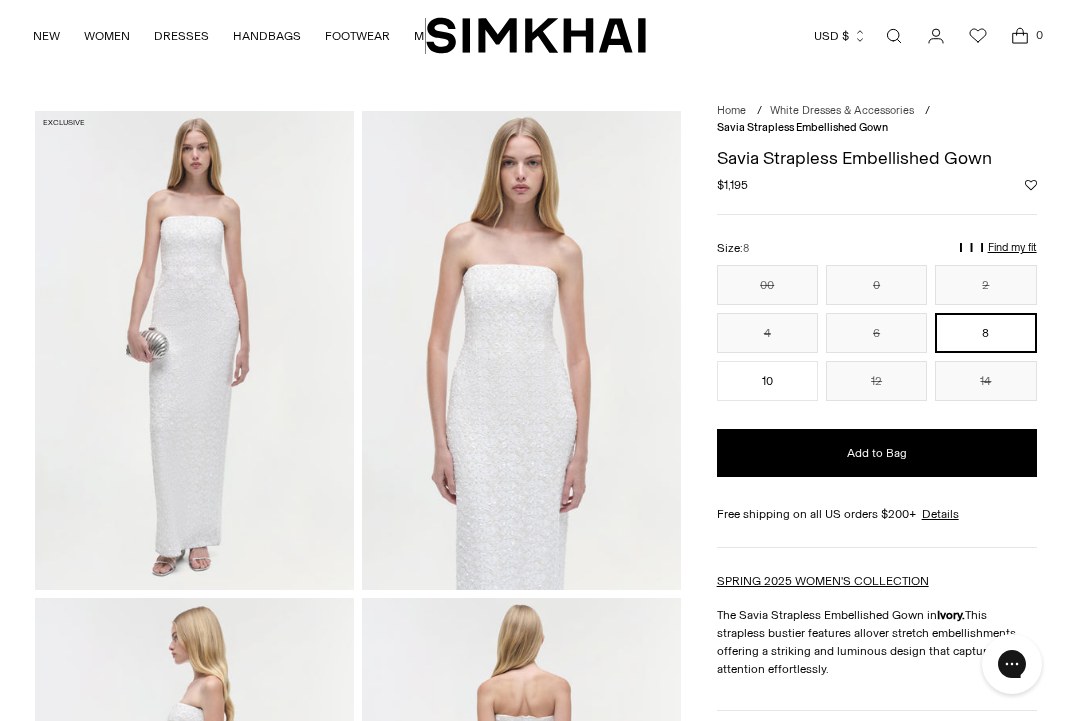 scroll, scrollTop: 0, scrollLeft: 0, axis: both 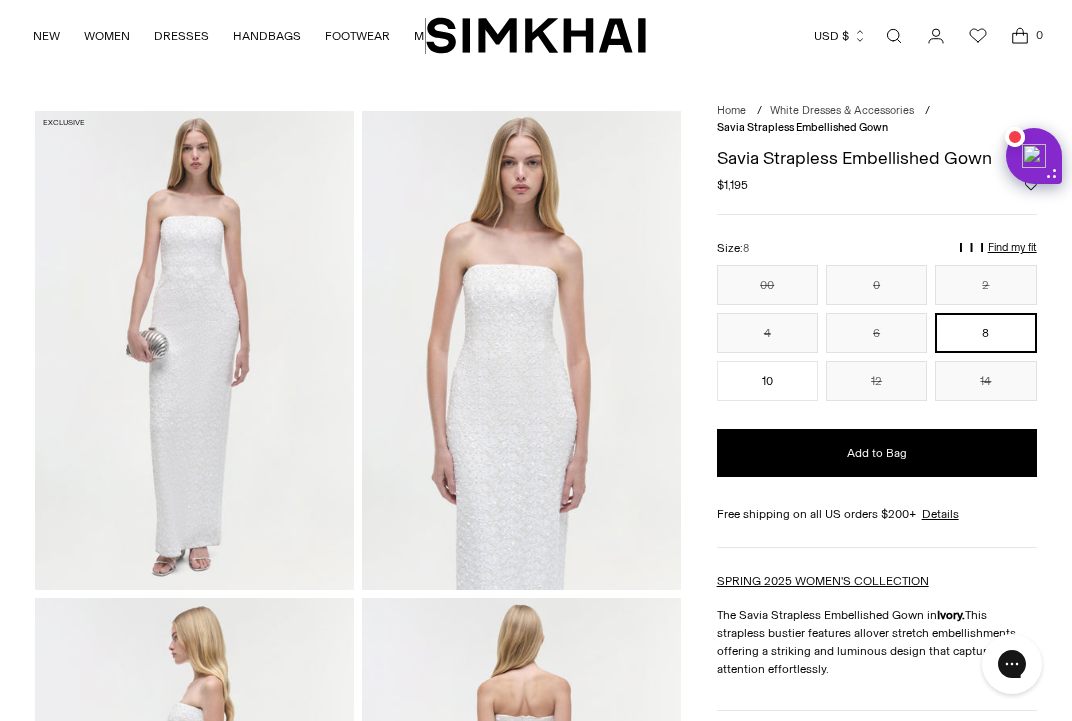 click at bounding box center [521, 350] 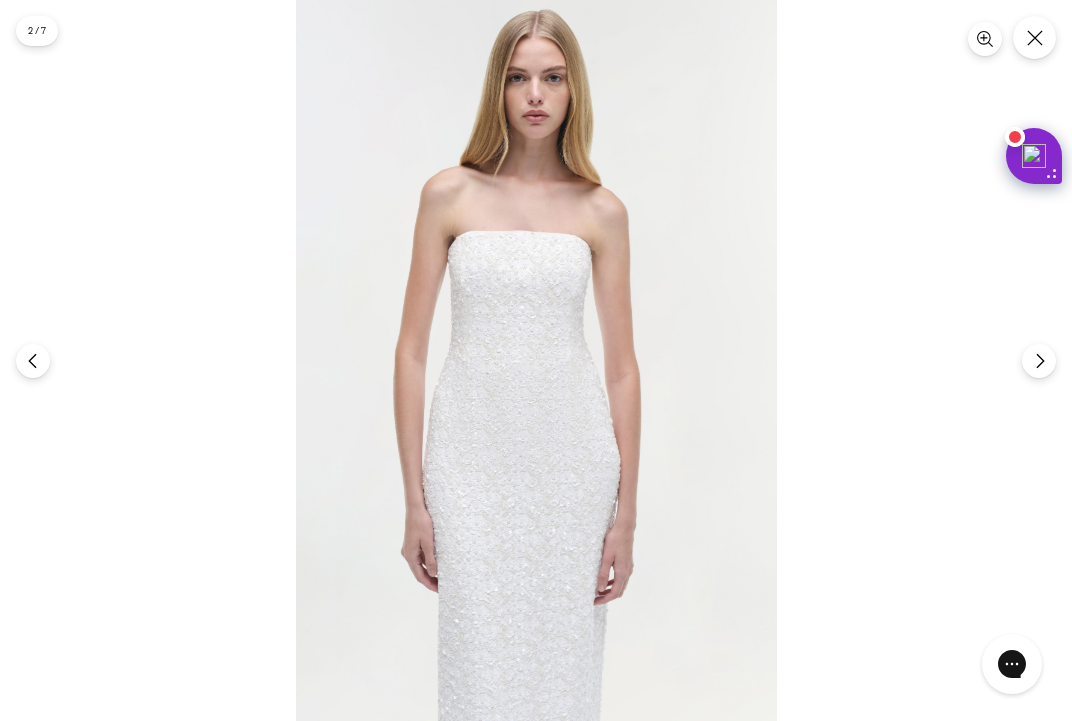 click at bounding box center [536, 360] 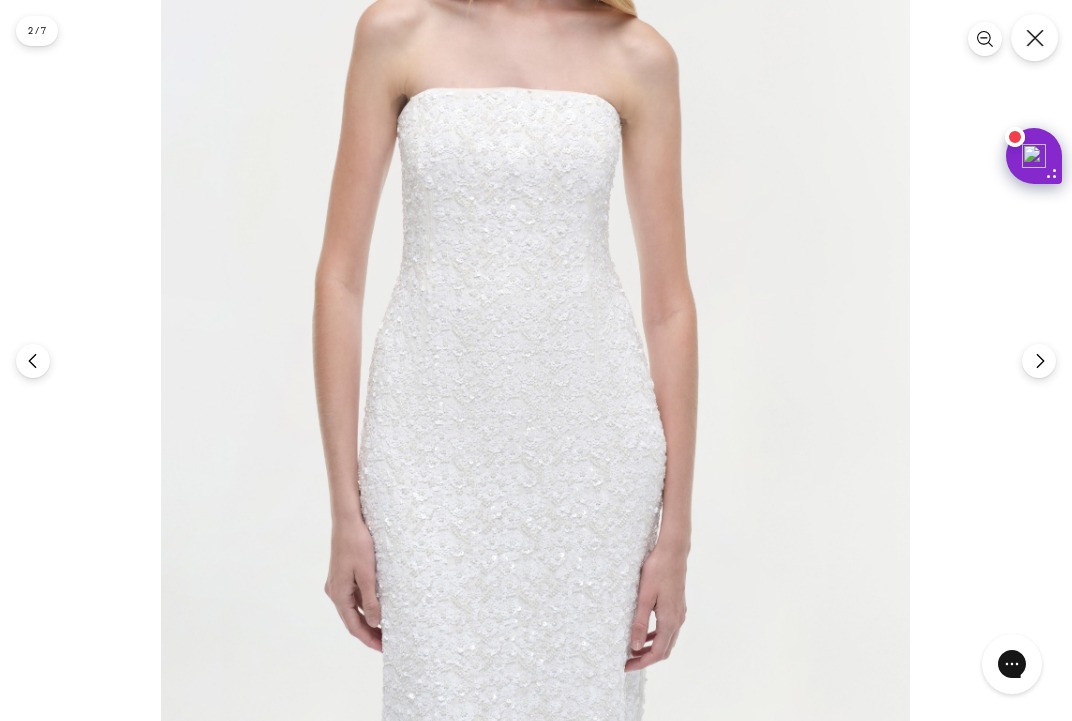 click at bounding box center (1034, 37) 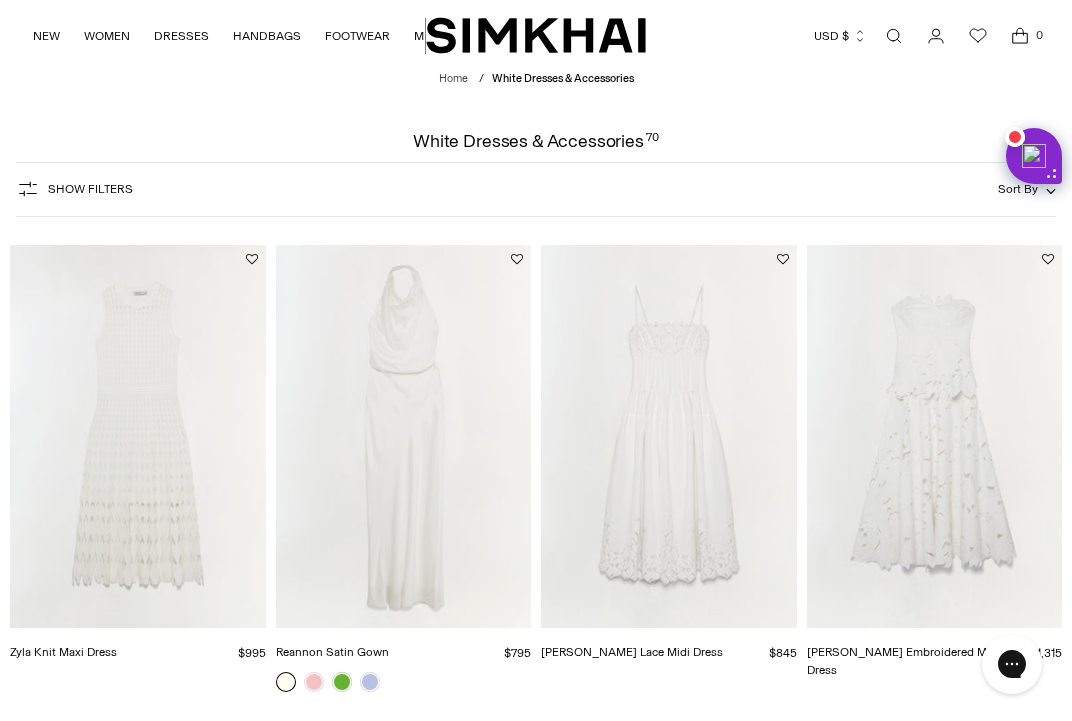 scroll, scrollTop: 0, scrollLeft: 0, axis: both 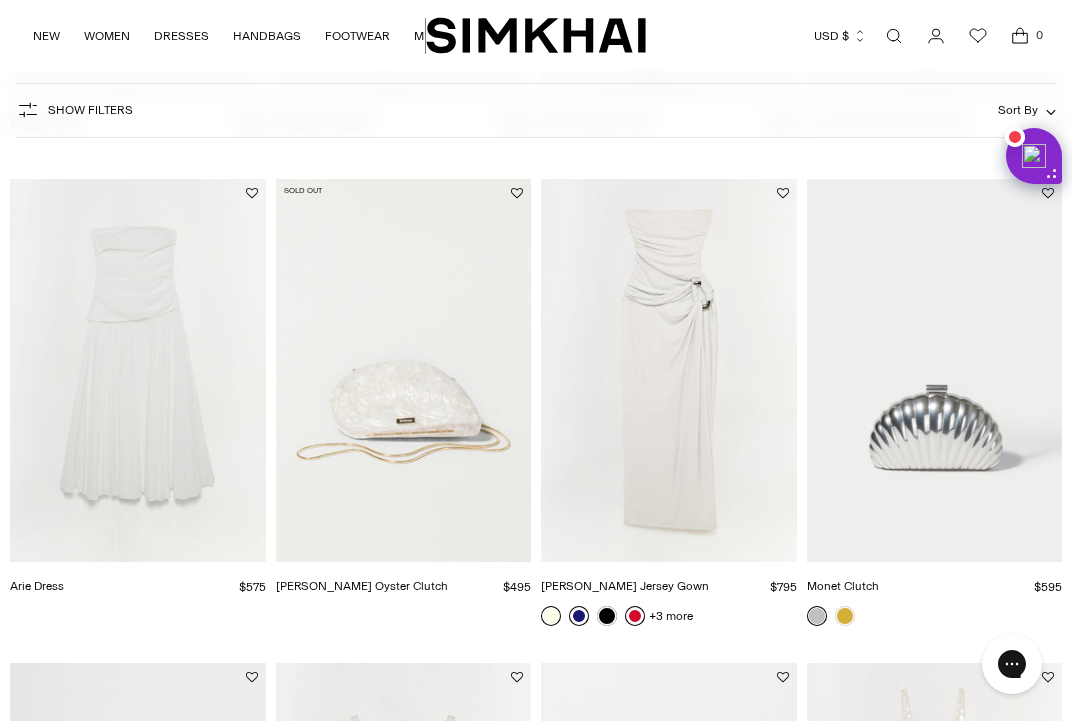 click at bounding box center (0, 0) 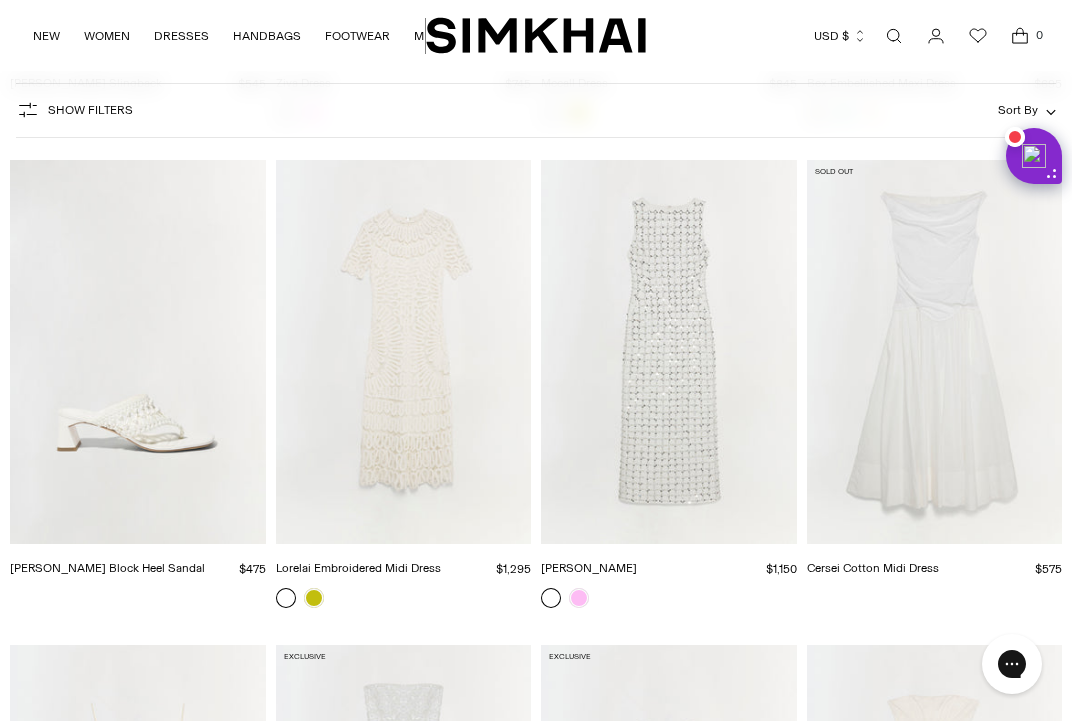scroll, scrollTop: 2984, scrollLeft: 0, axis: vertical 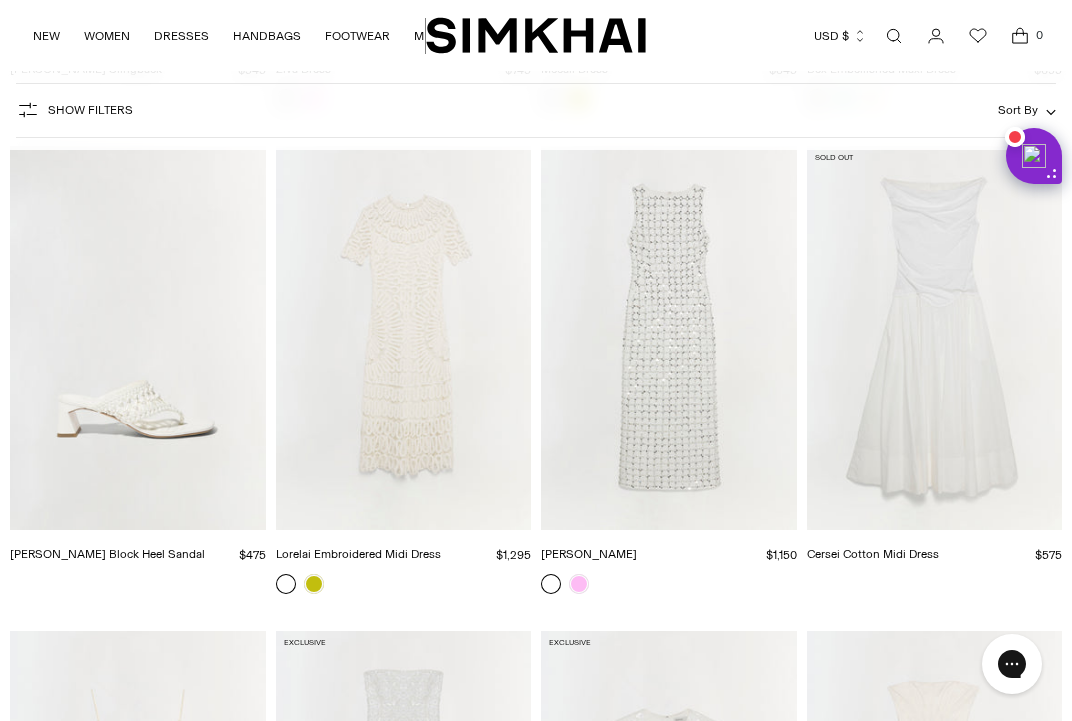 click at bounding box center [0, 0] 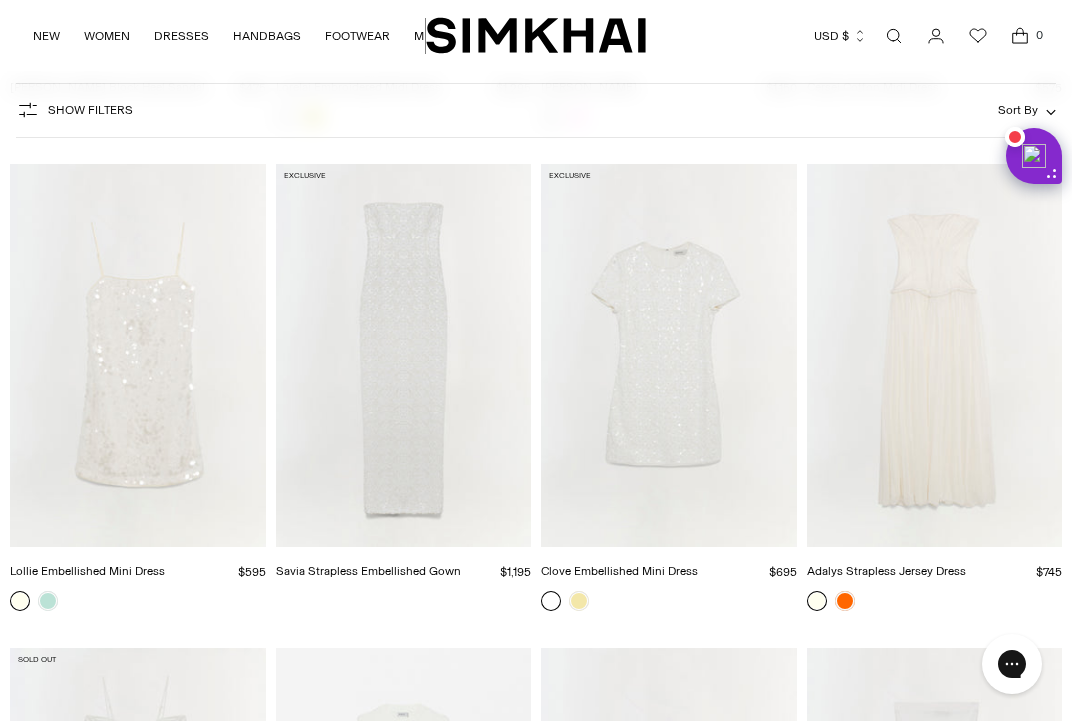 scroll, scrollTop: 3449, scrollLeft: 0, axis: vertical 